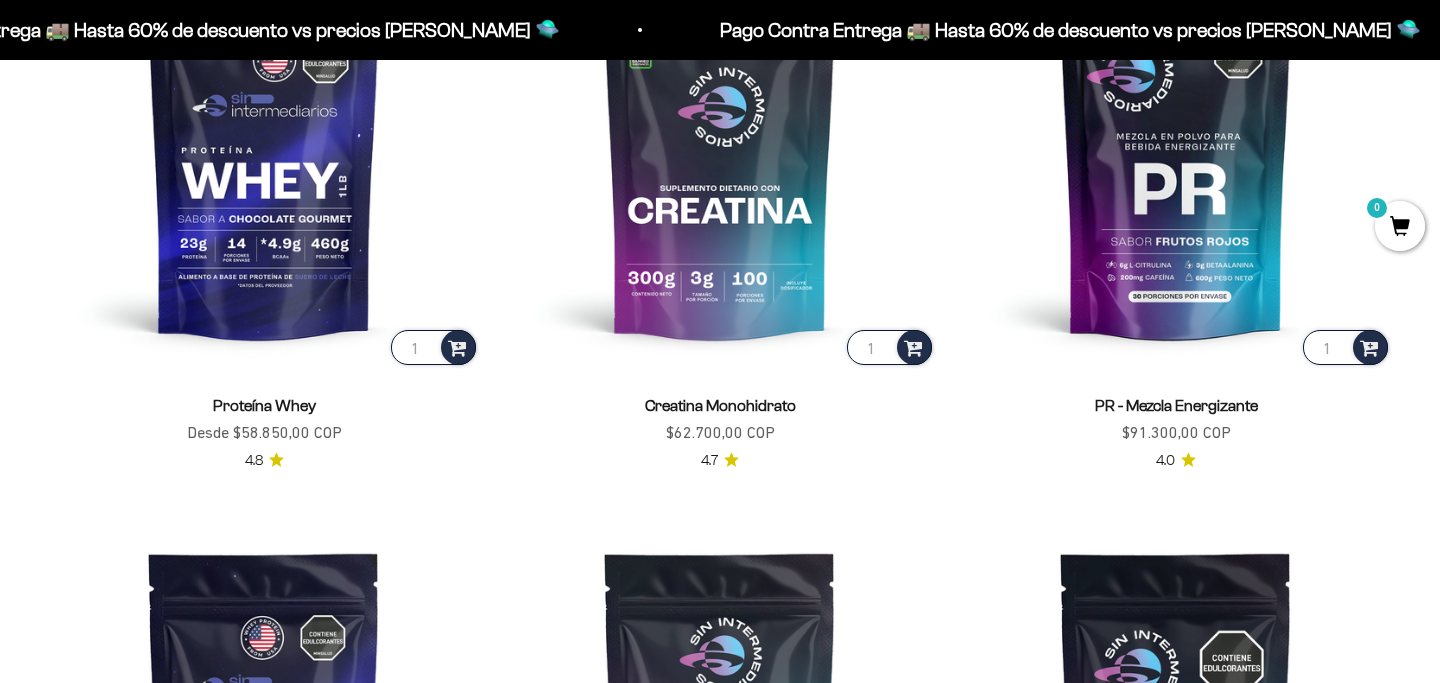 scroll, scrollTop: 0, scrollLeft: 0, axis: both 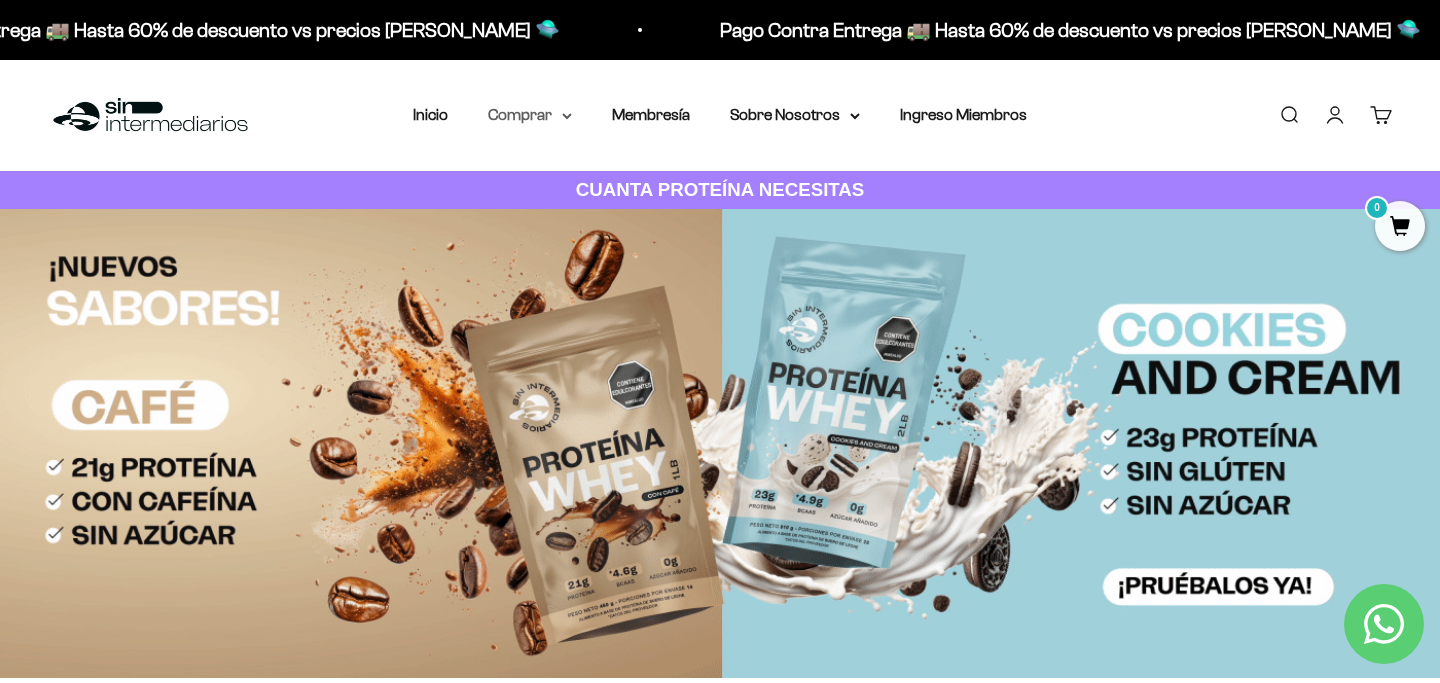 click on "Comprar" at bounding box center (530, 115) 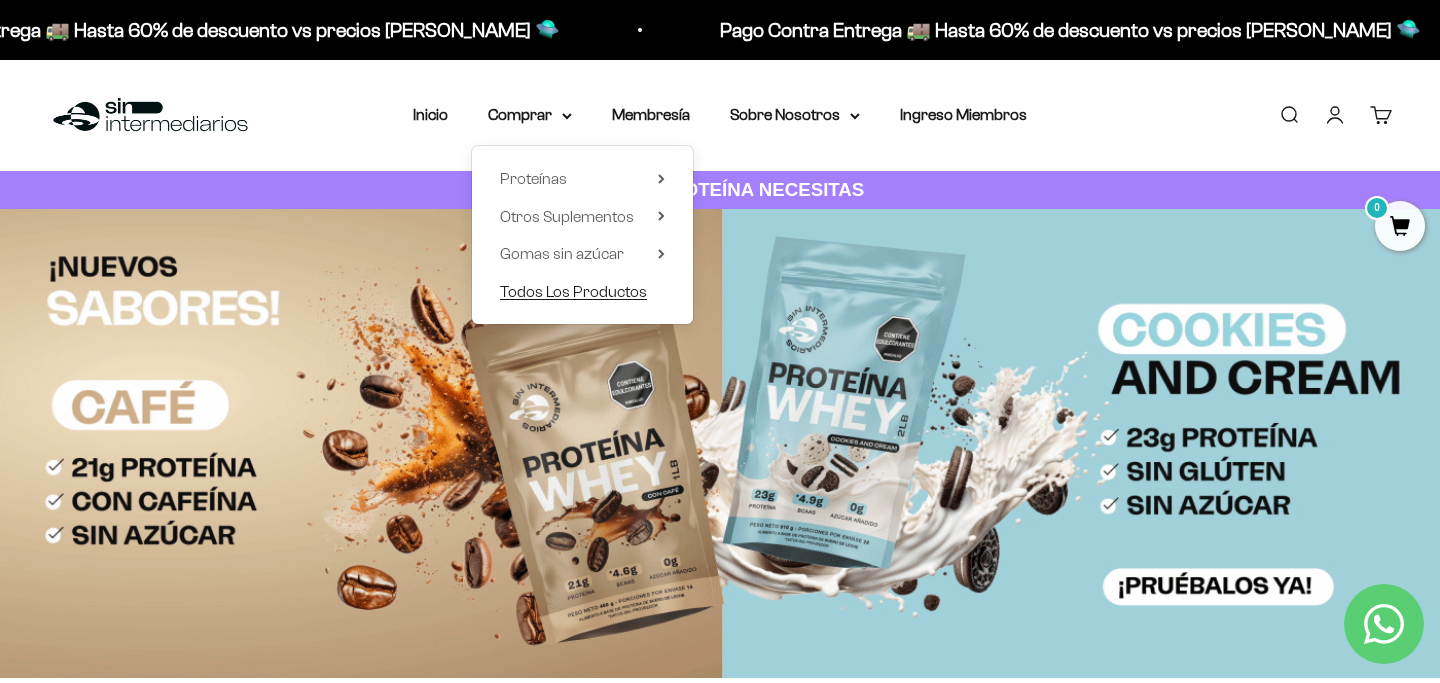 click on "Todos Los Productos" at bounding box center (573, 291) 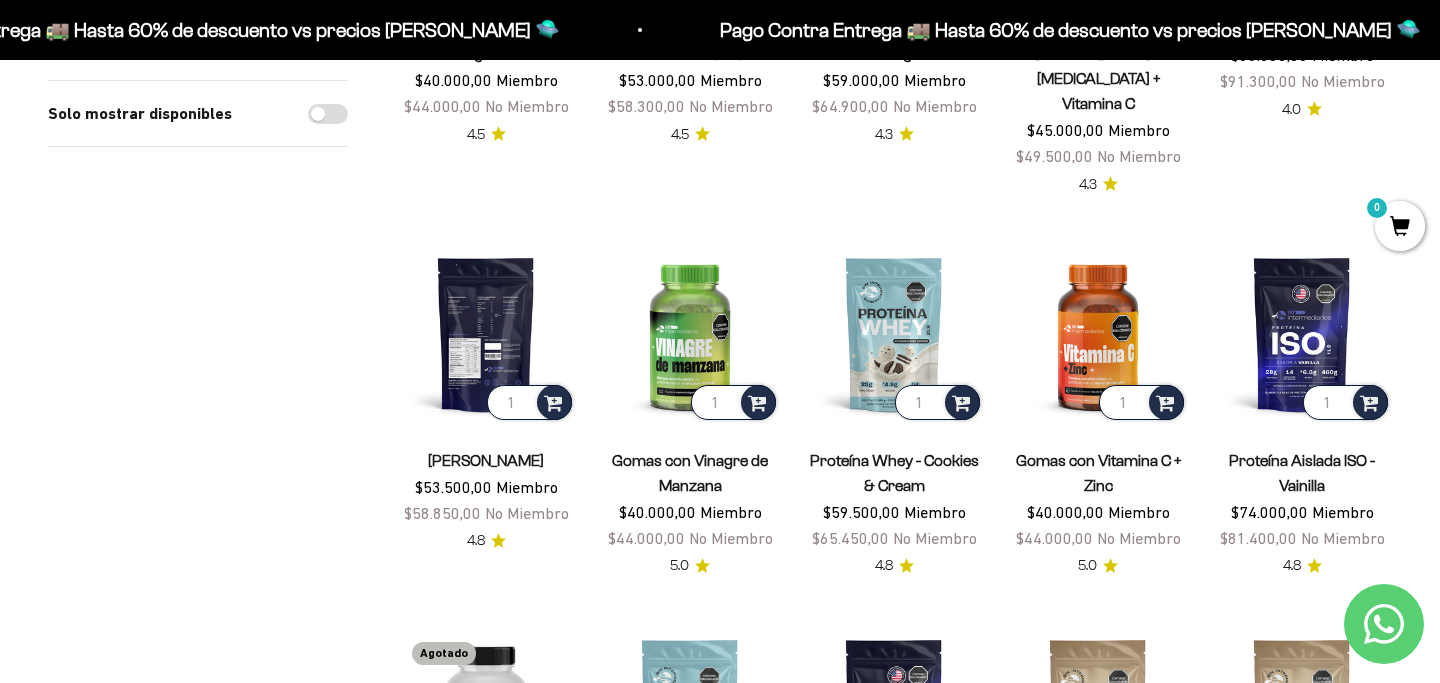 scroll, scrollTop: 909, scrollLeft: 0, axis: vertical 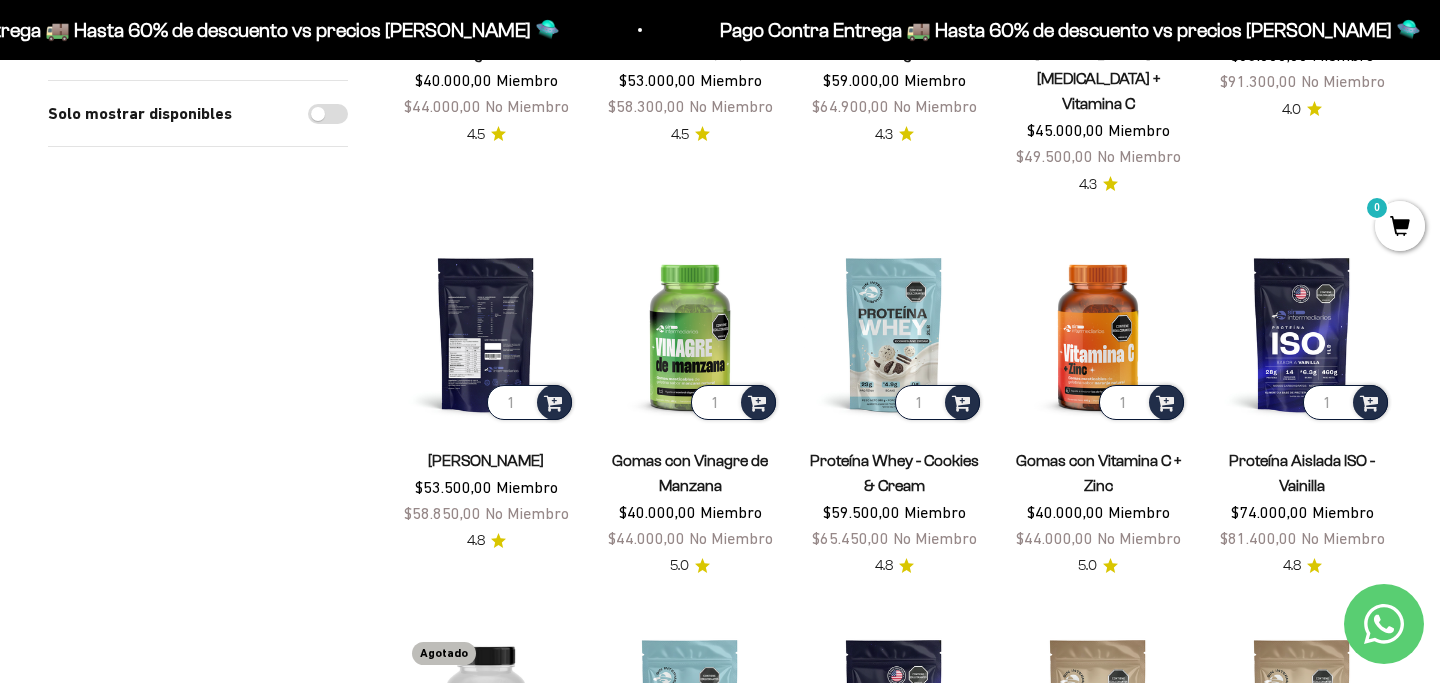 click at bounding box center [486, 334] 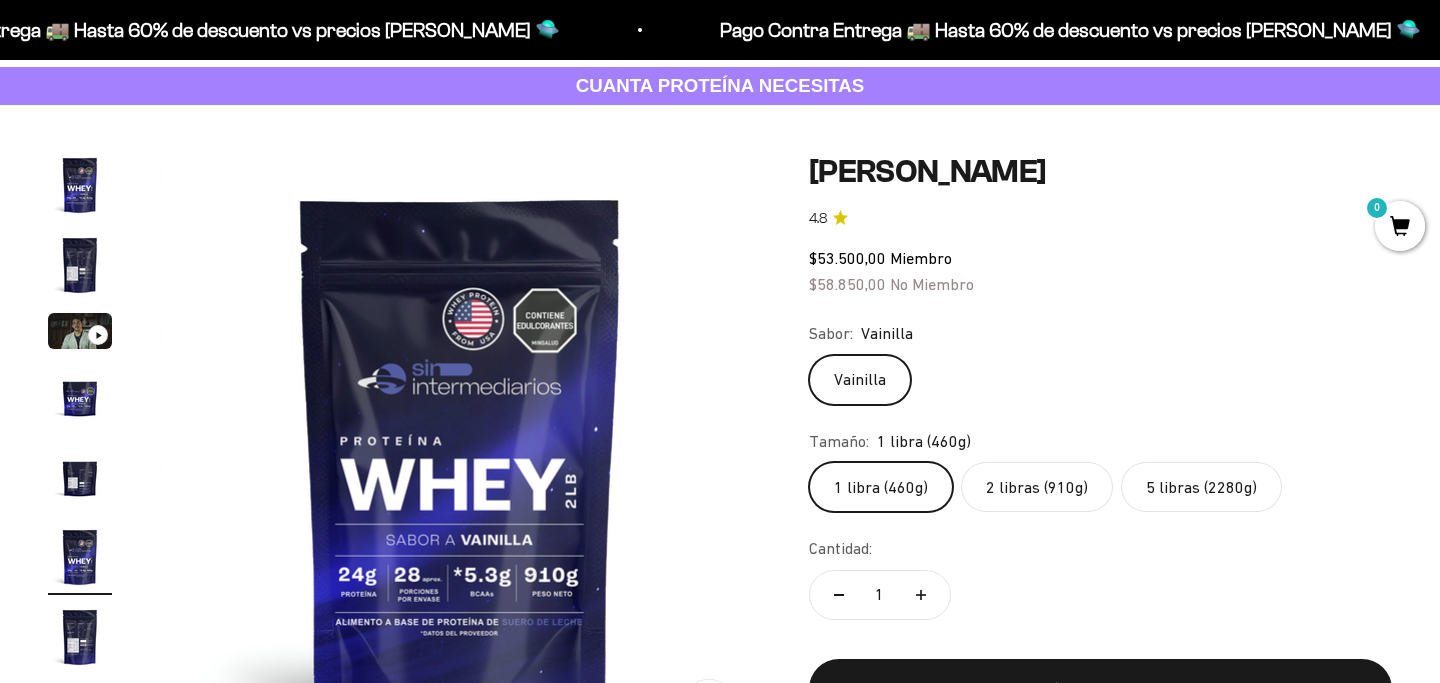 scroll, scrollTop: 104, scrollLeft: 0, axis: vertical 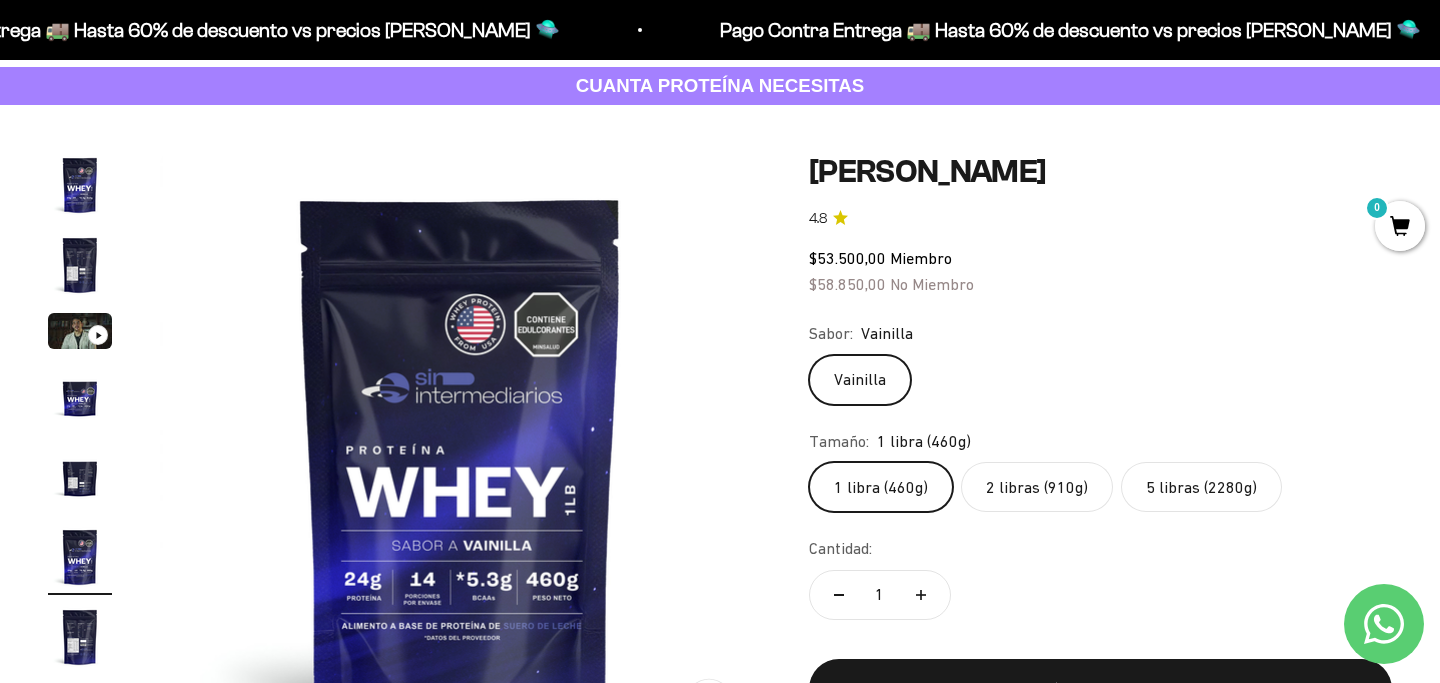 click on "2 libras (910g)" 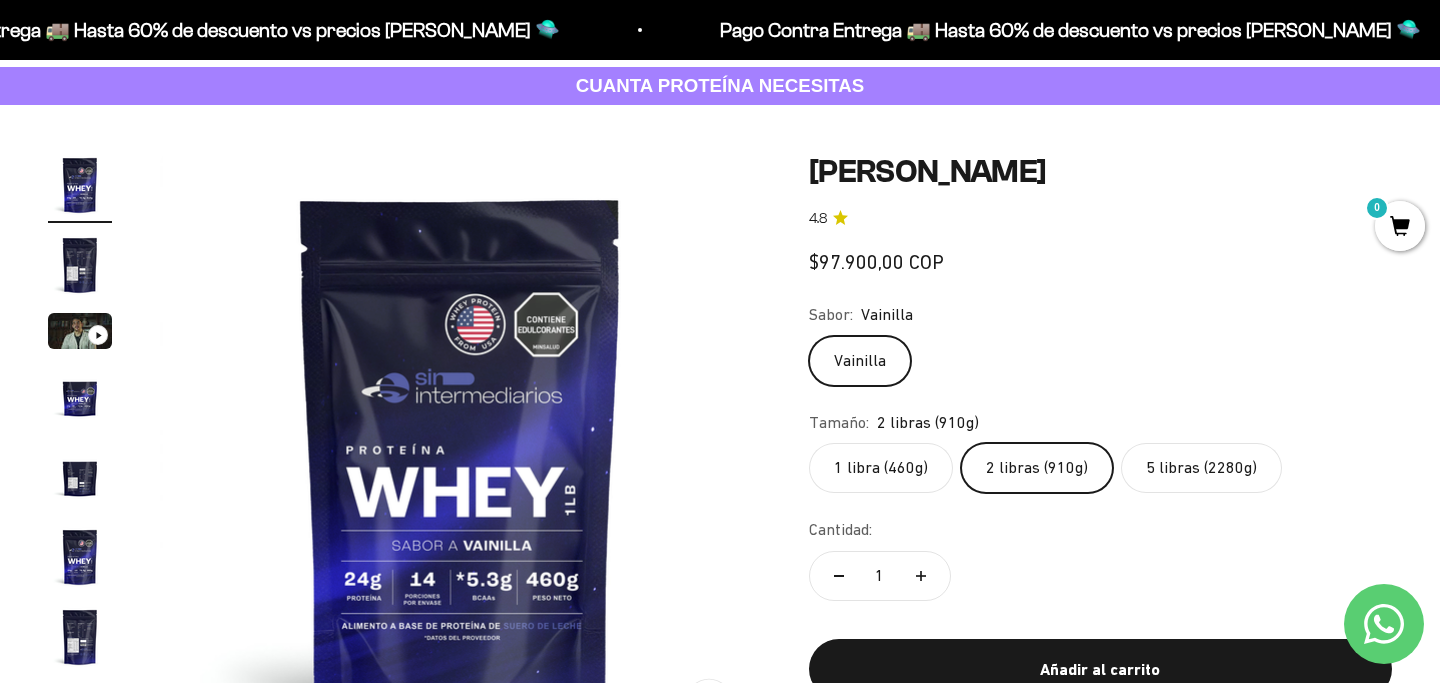 scroll, scrollTop: 0, scrollLeft: 0, axis: both 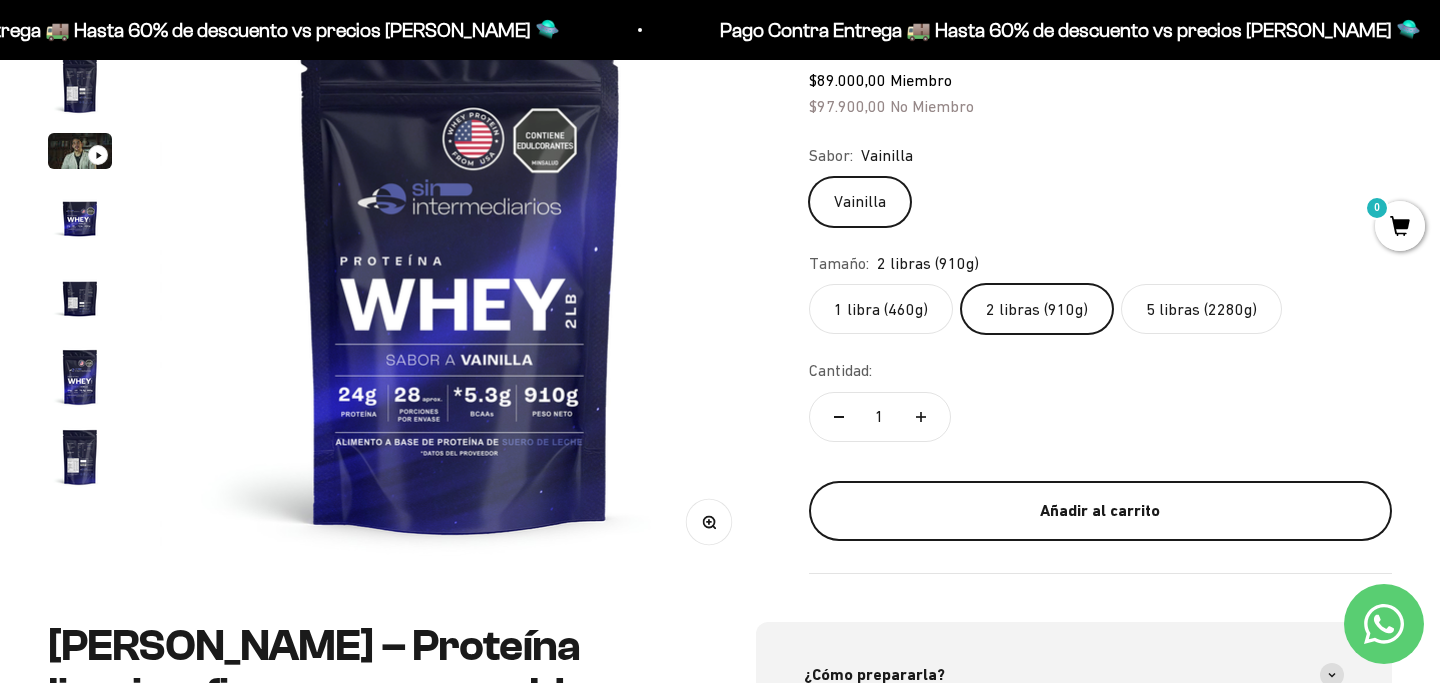 click on "Añadir al carrito" at bounding box center (1100, 511) 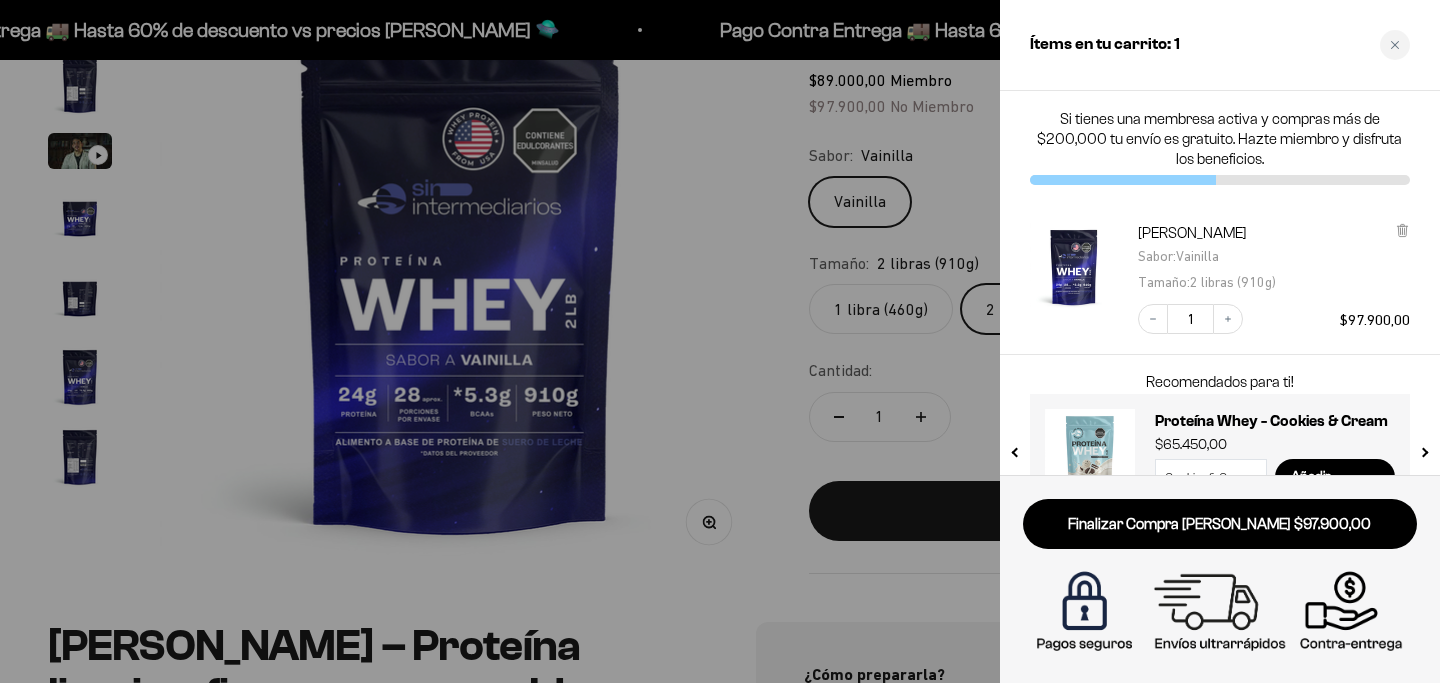 scroll, scrollTop: 54, scrollLeft: 0, axis: vertical 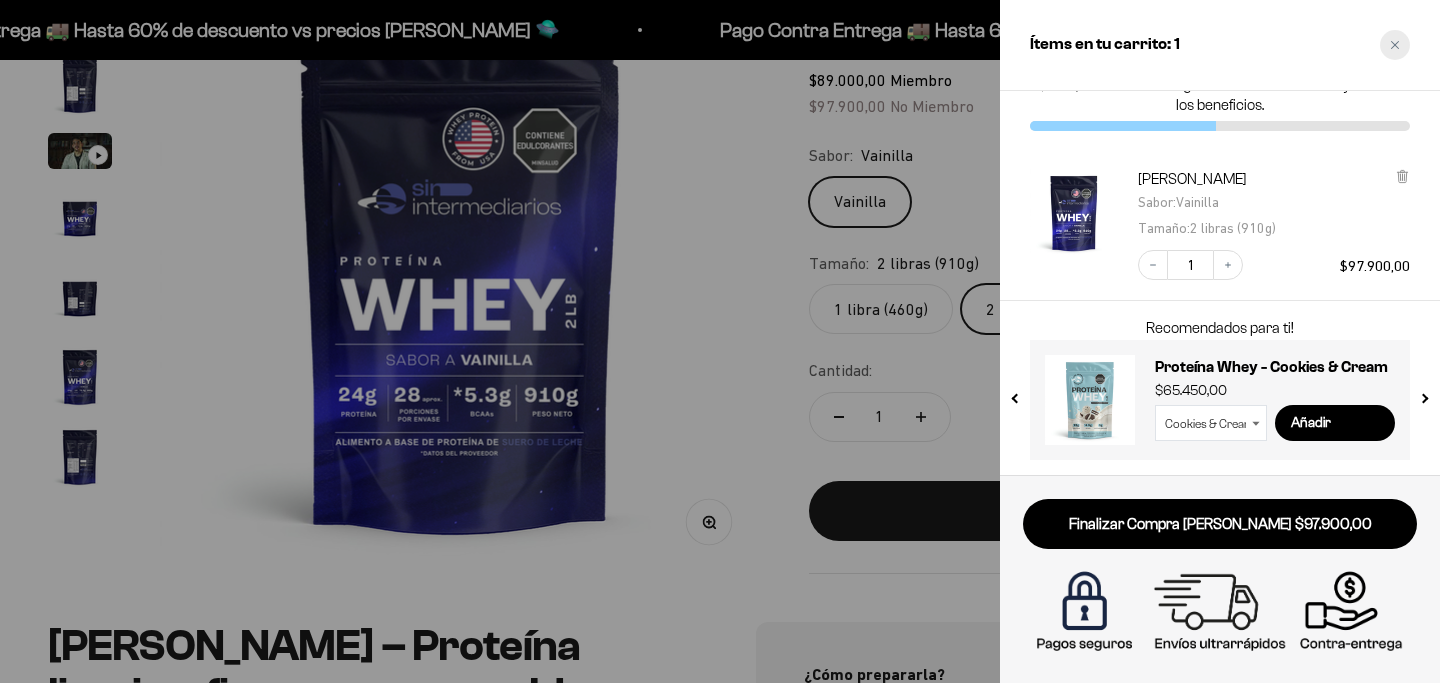 click at bounding box center (1395, 45) 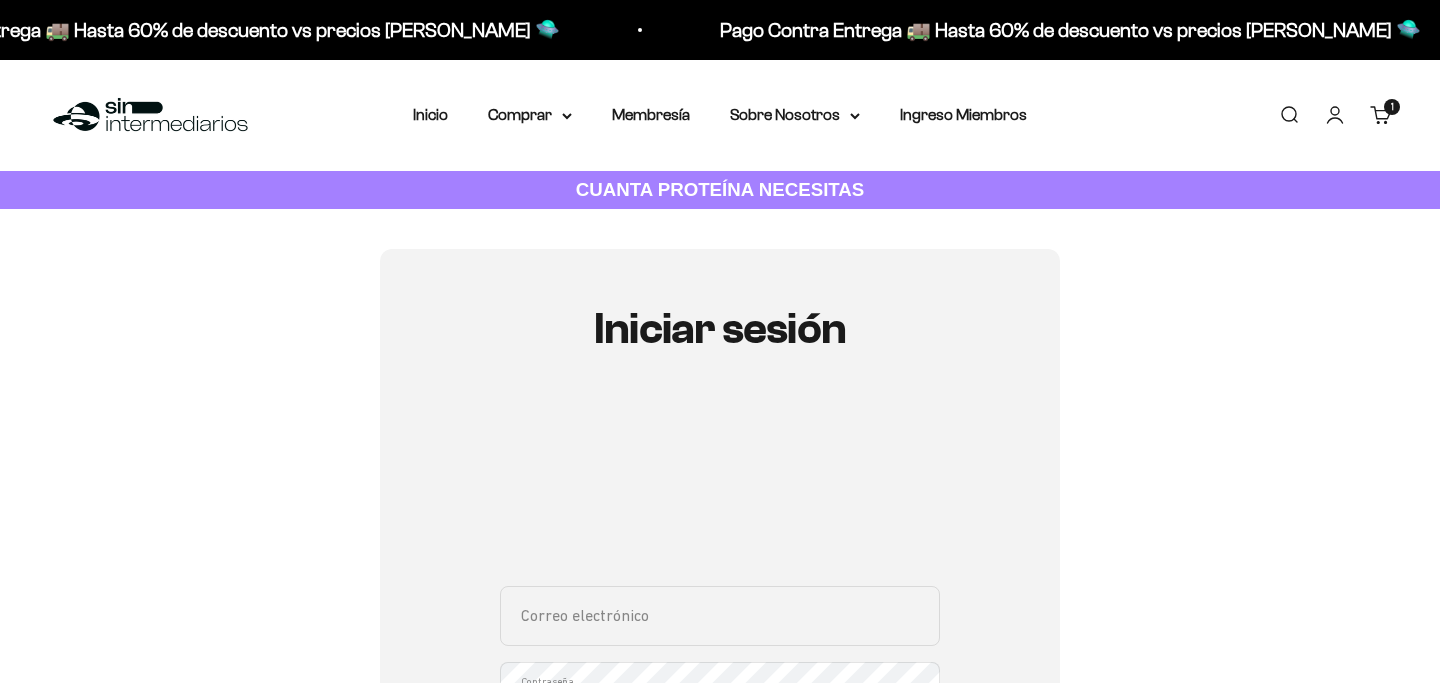 scroll, scrollTop: 0, scrollLeft: 0, axis: both 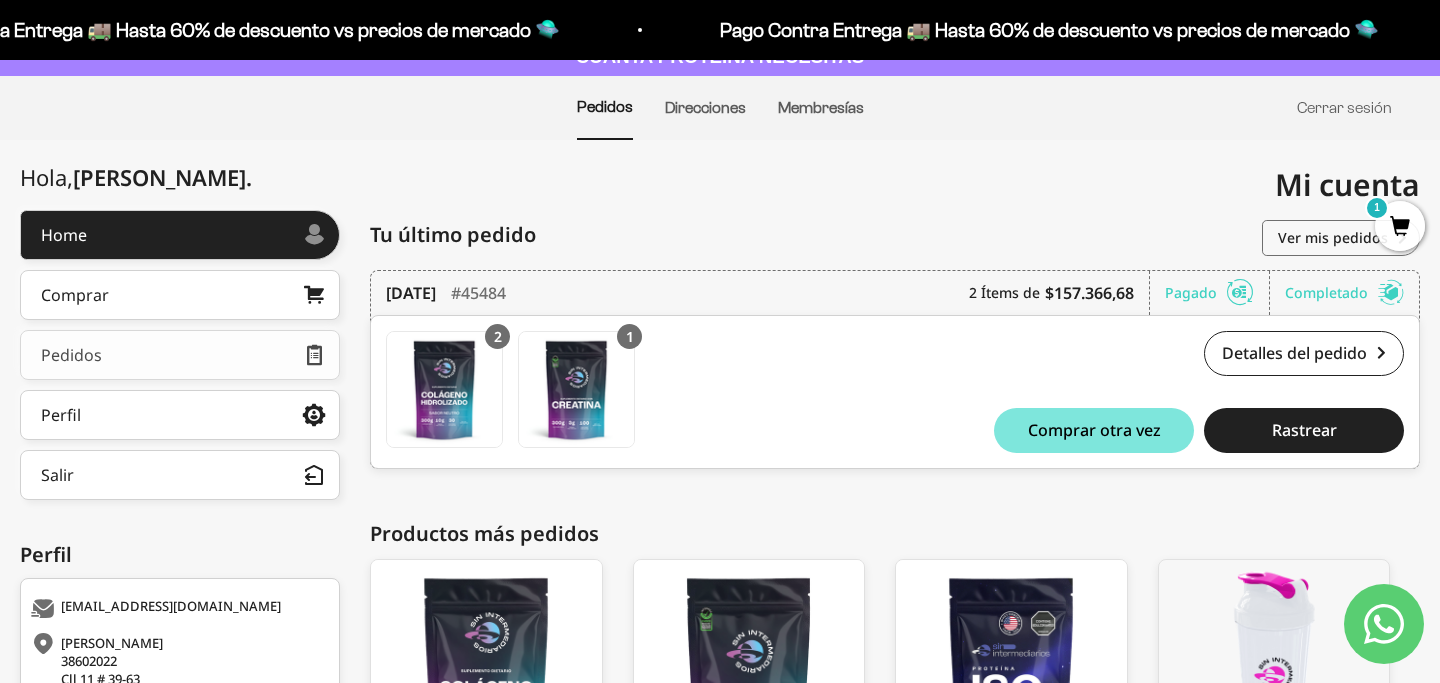 click on "Pedidos" at bounding box center (180, 355) 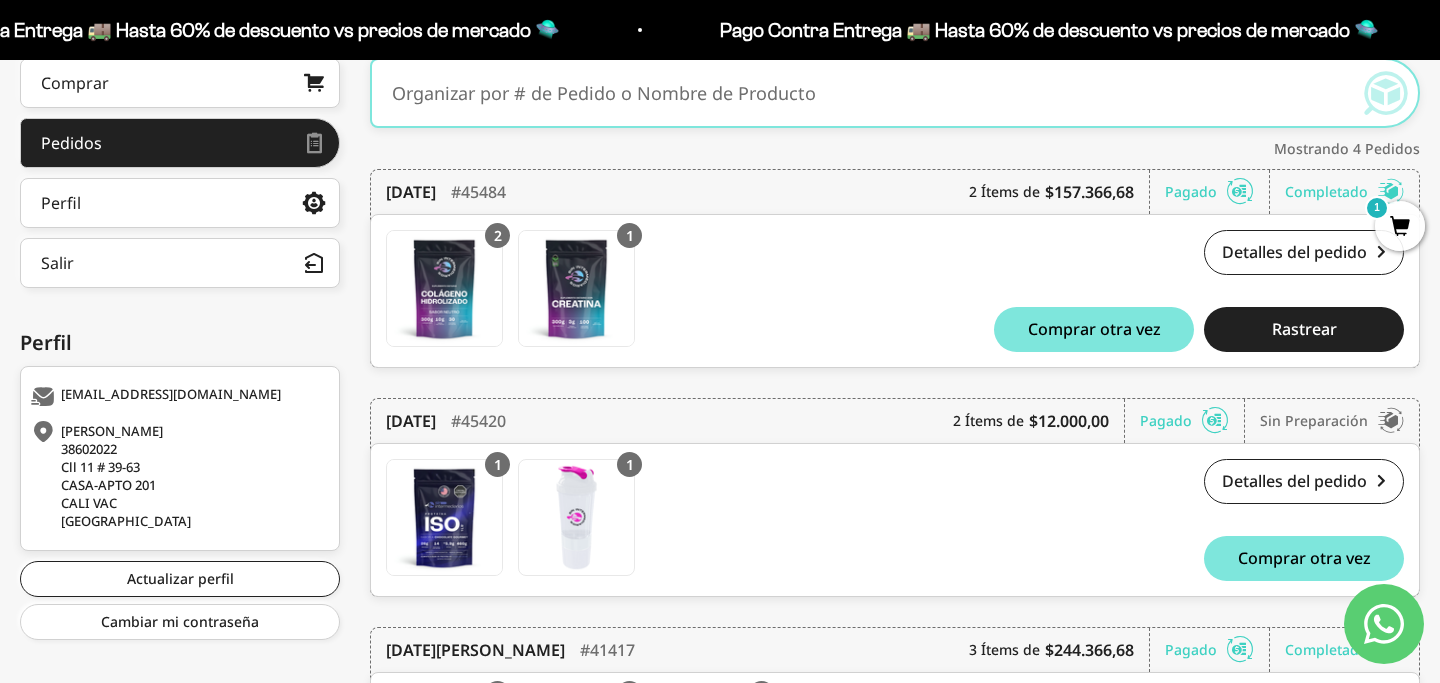 scroll, scrollTop: 342, scrollLeft: 0, axis: vertical 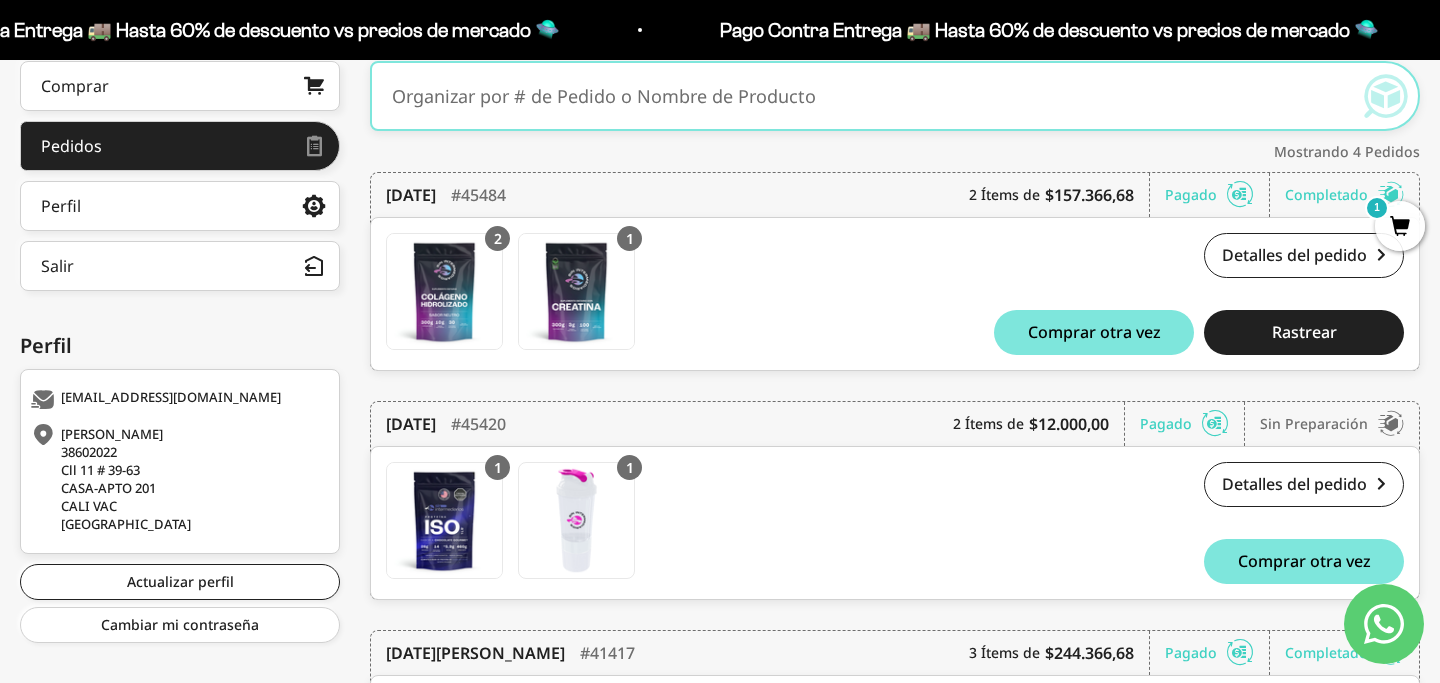 click on "1" at bounding box center [1400, 226] 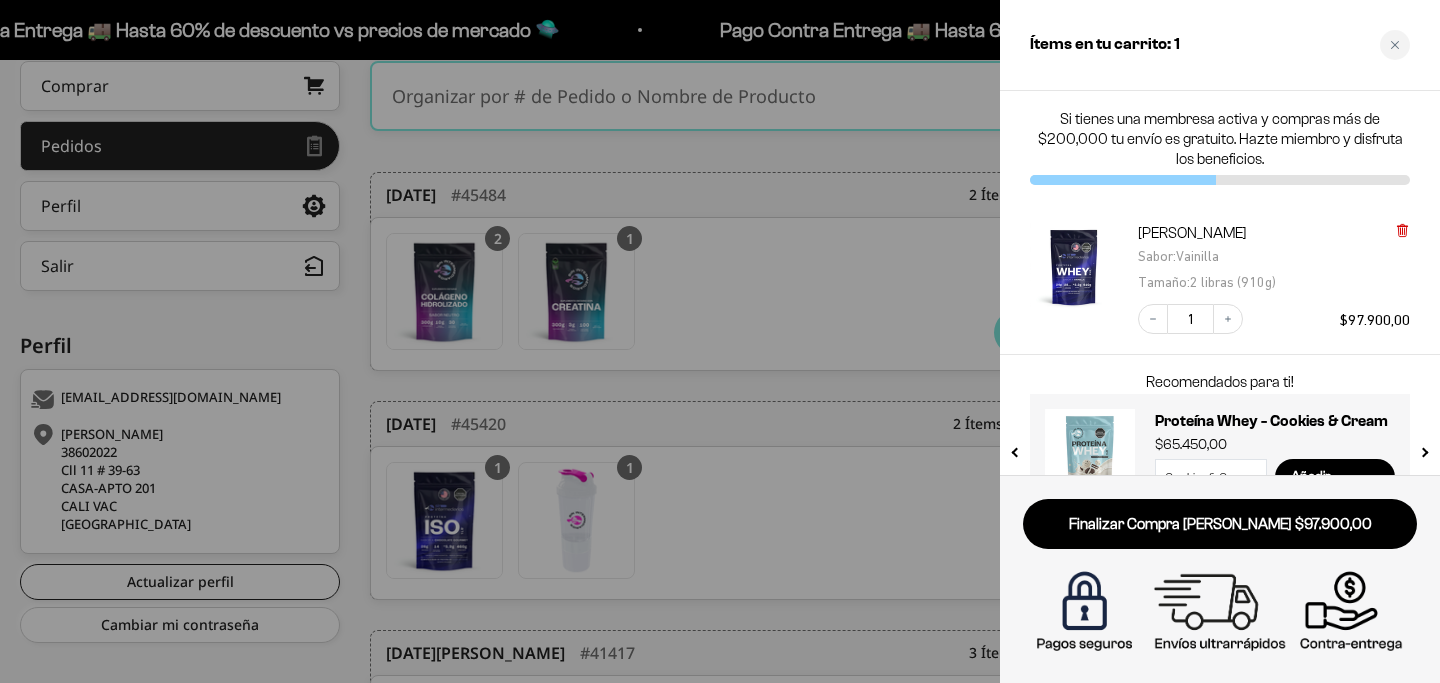 click 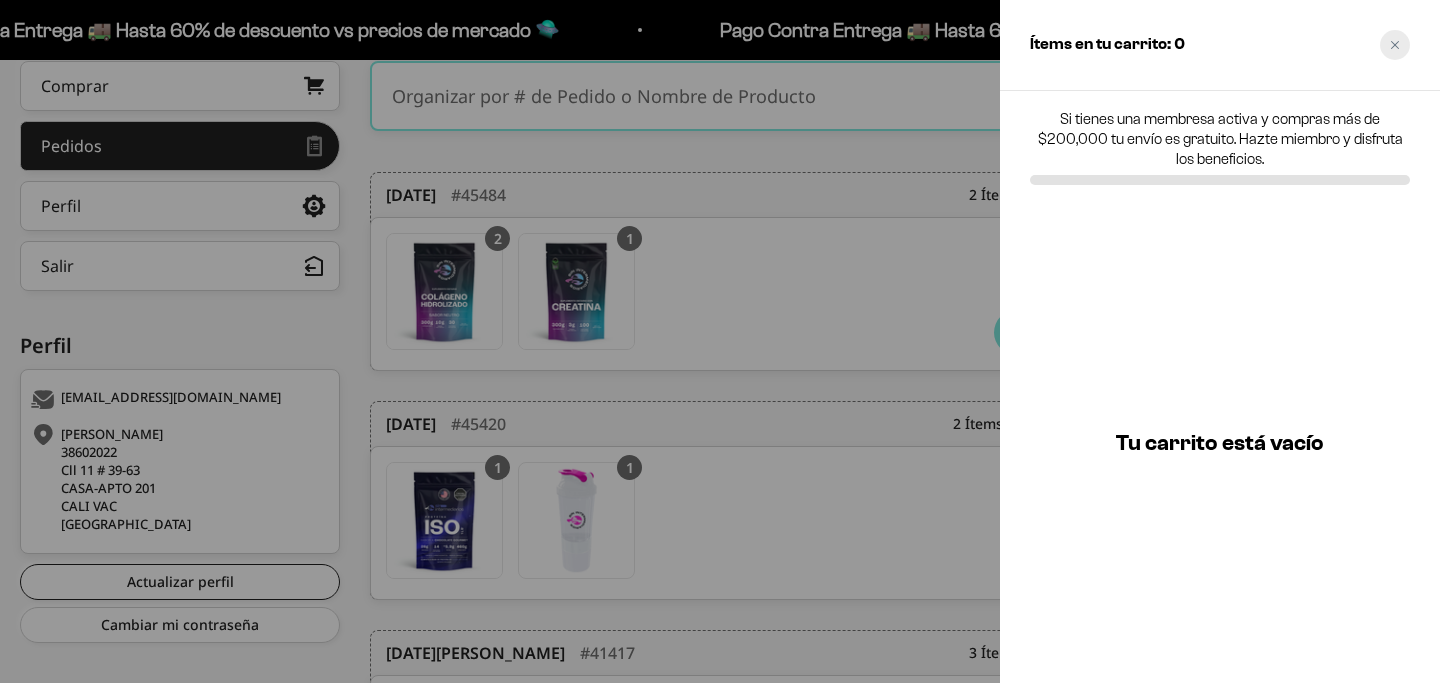 click 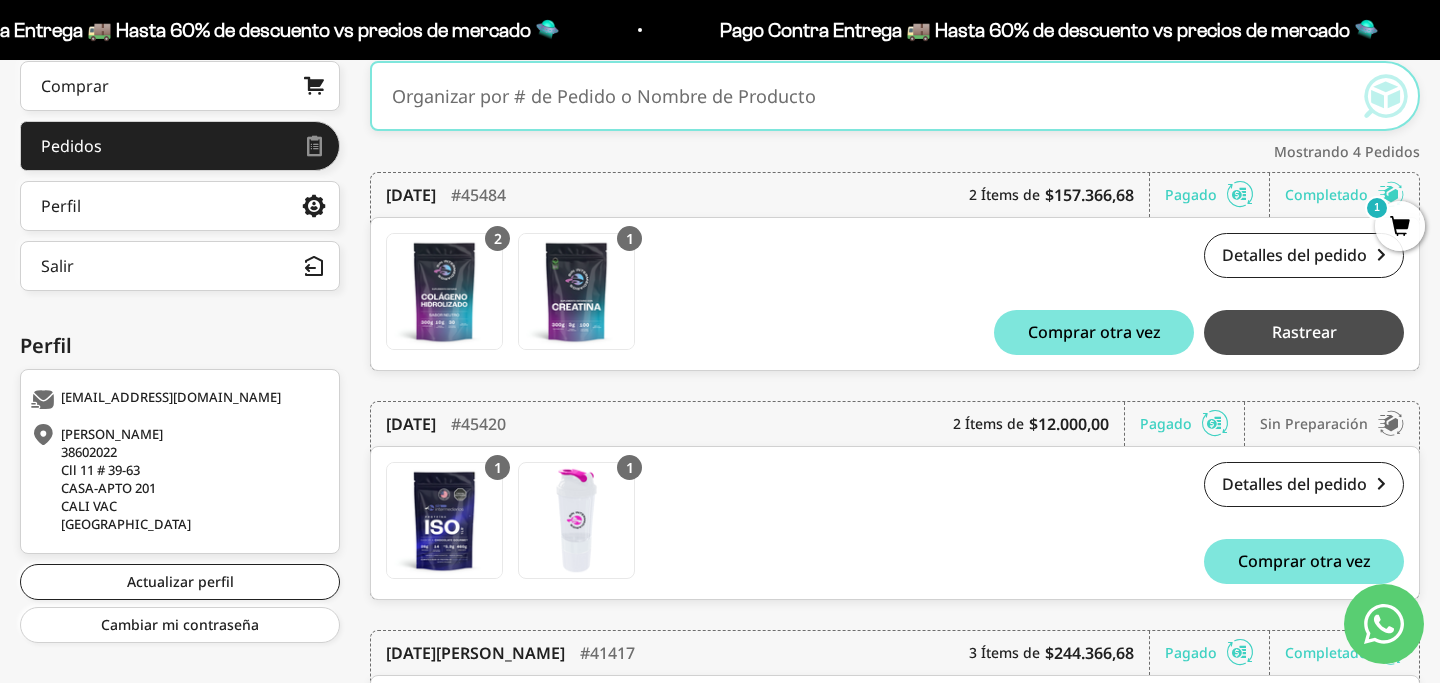 click on "Rastrear" at bounding box center (1304, 332) 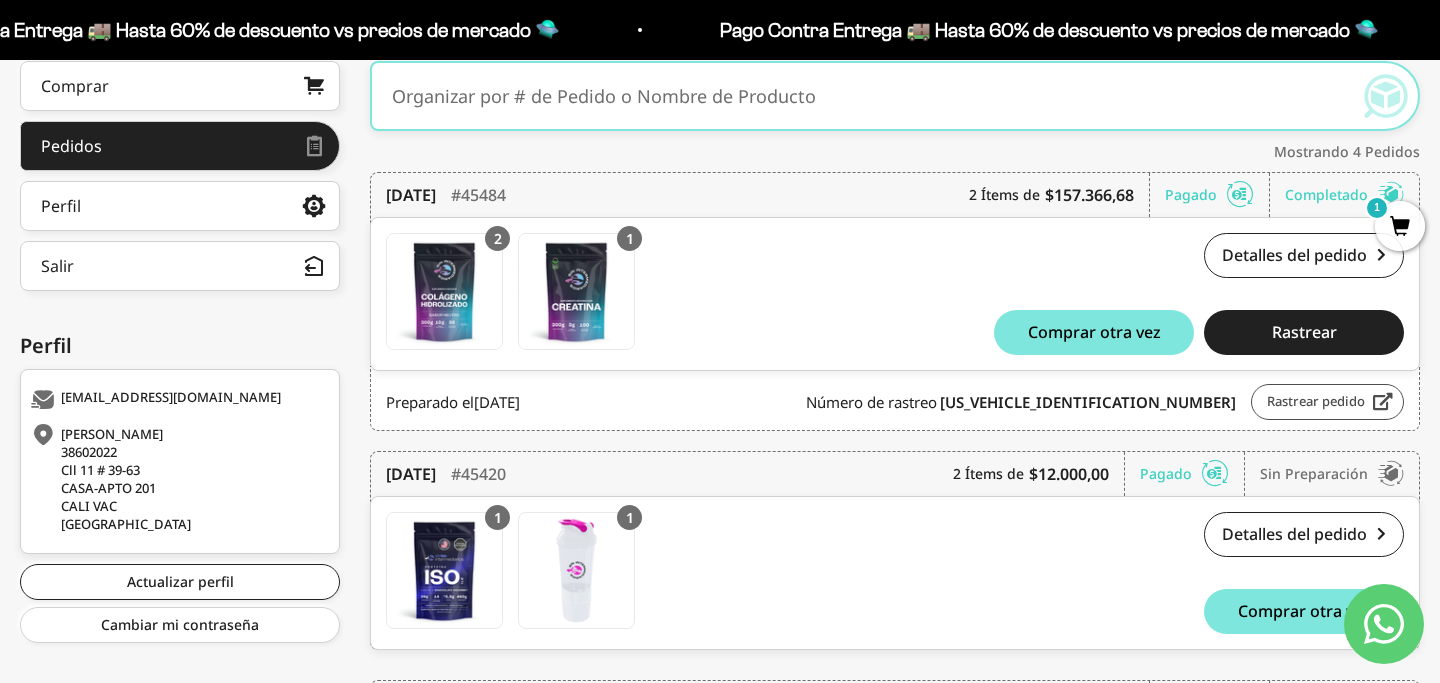 click on "Rastrear pedido" at bounding box center (1327, 402) 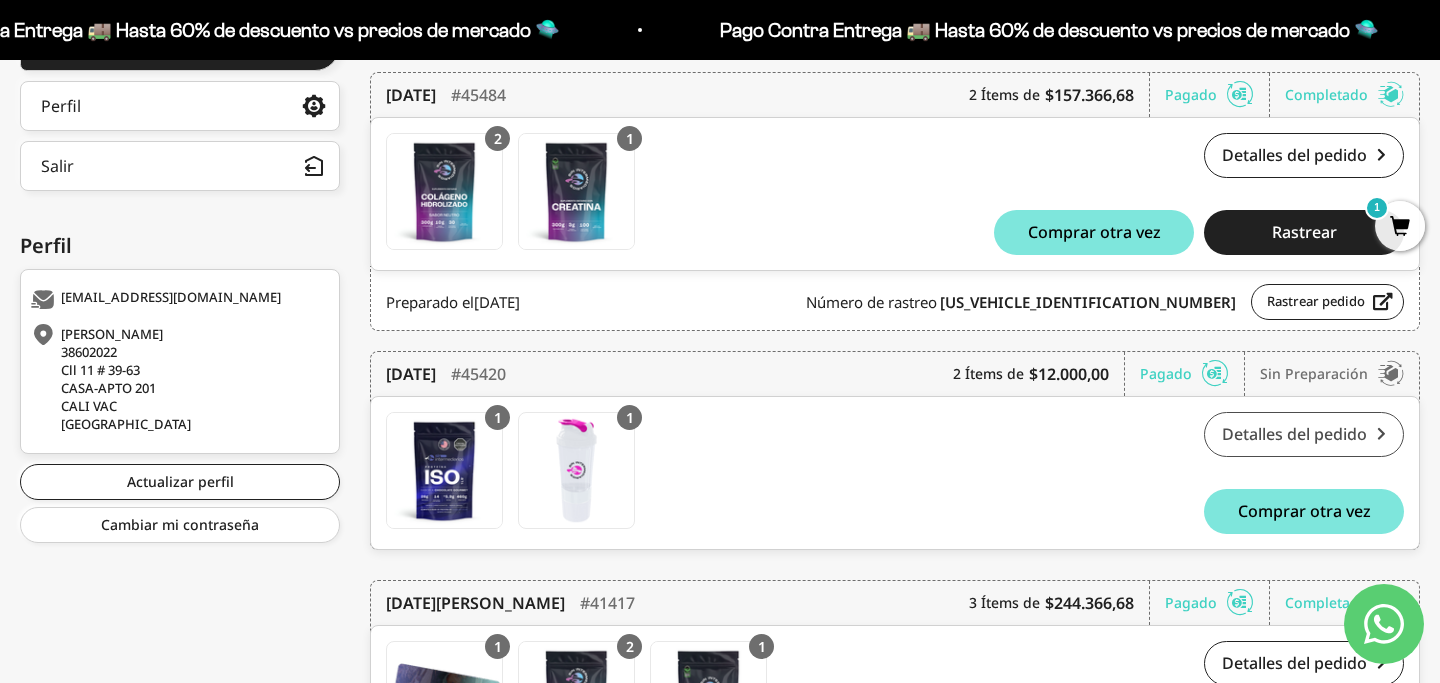 scroll, scrollTop: 446, scrollLeft: 0, axis: vertical 